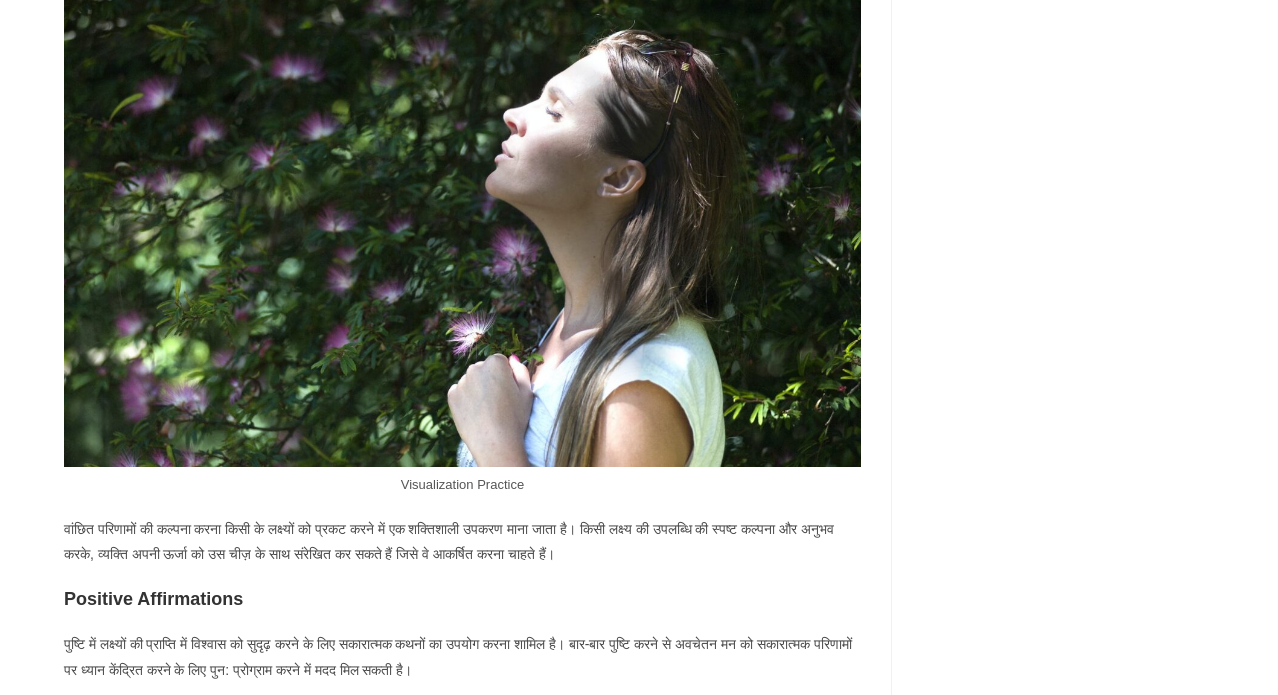 scroll, scrollTop: 5100, scrollLeft: 0, axis: vertical 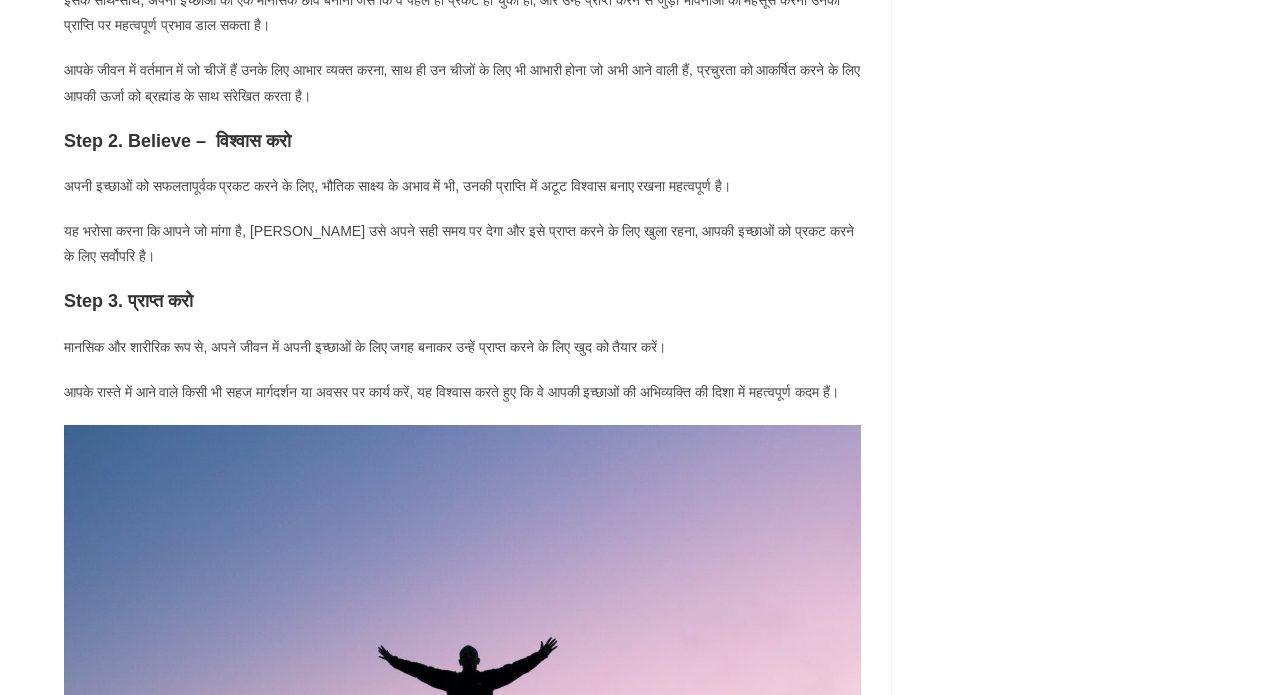 drag, startPoint x: 199, startPoint y: 448, endPoint x: 385, endPoint y: 455, distance: 186.13167 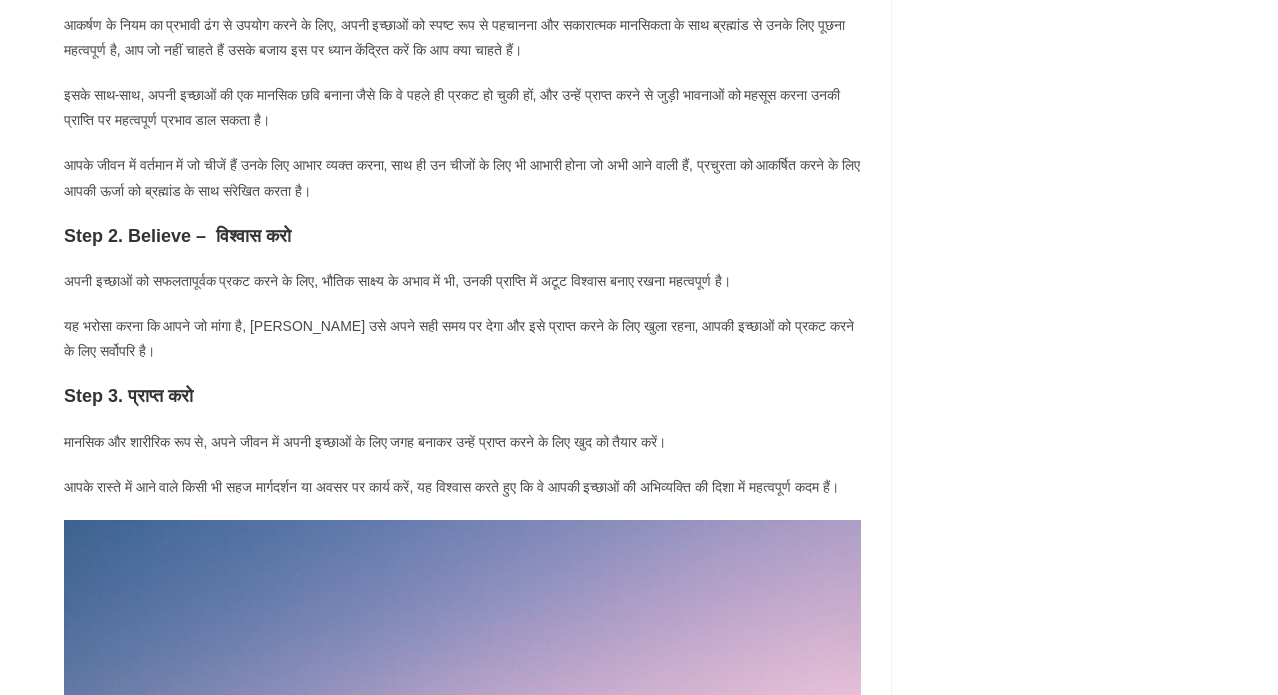 scroll, scrollTop: 6835, scrollLeft: 0, axis: vertical 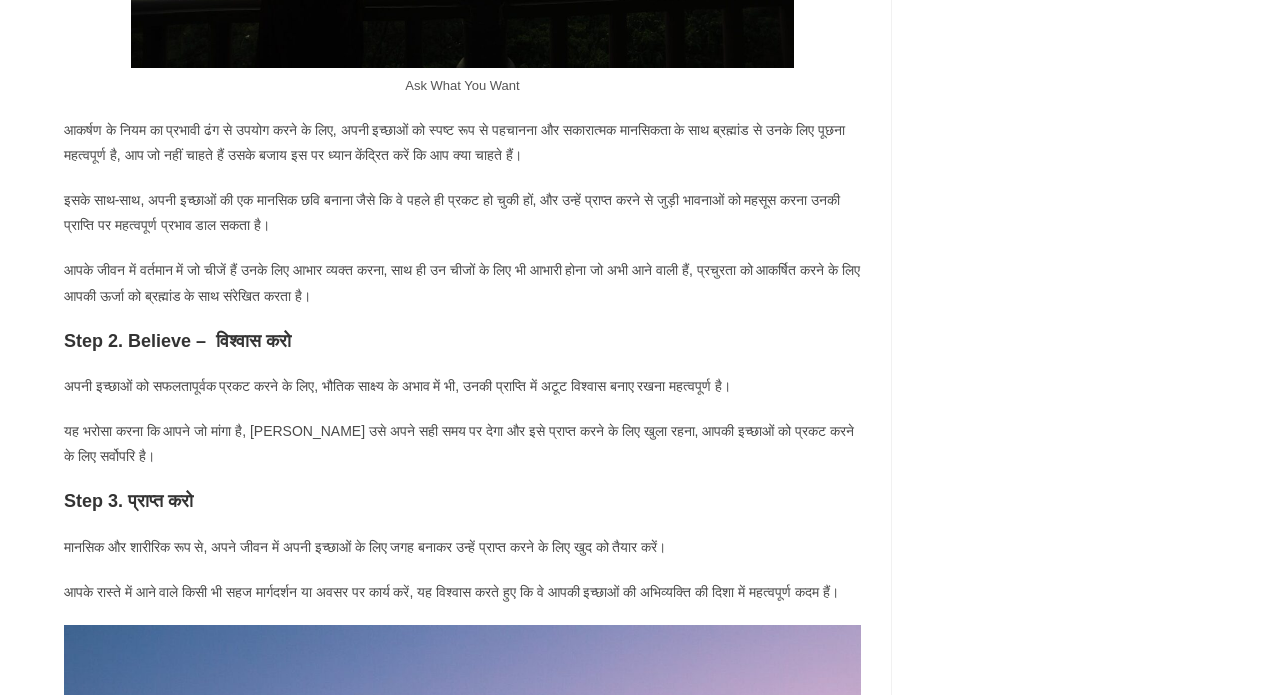 drag, startPoint x: 109, startPoint y: 364, endPoint x: 201, endPoint y: 370, distance: 92.19544 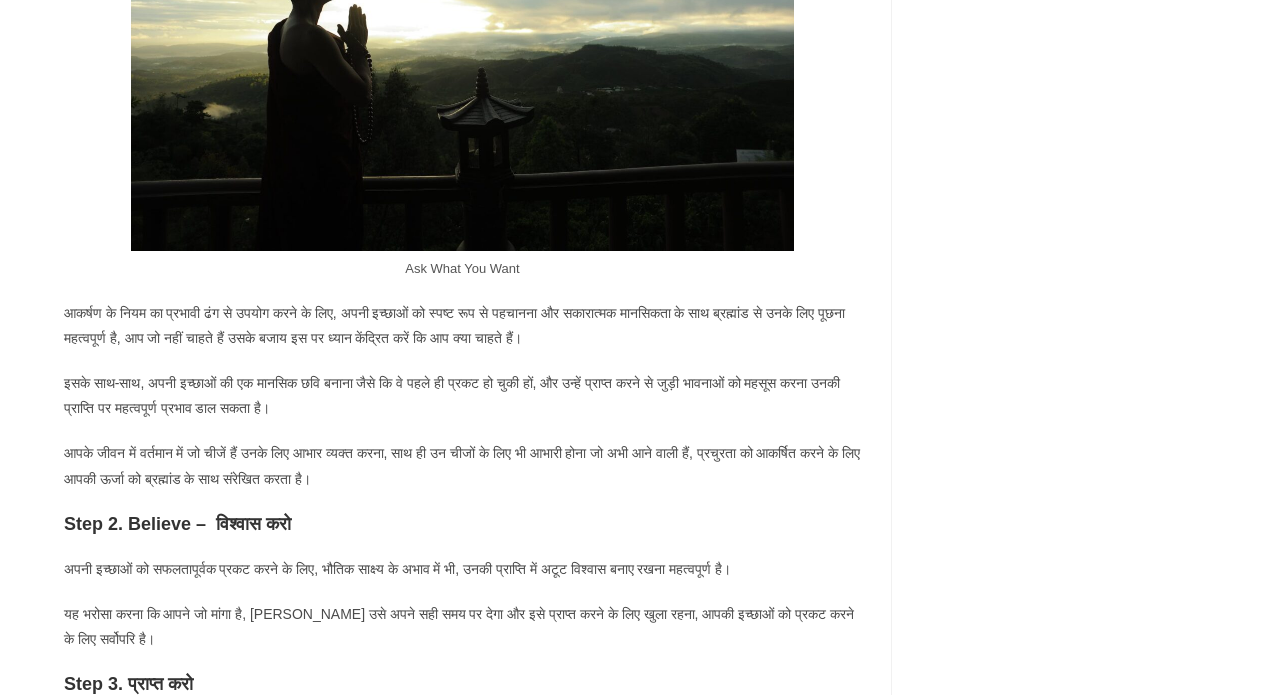 scroll, scrollTop: 6635, scrollLeft: 0, axis: vertical 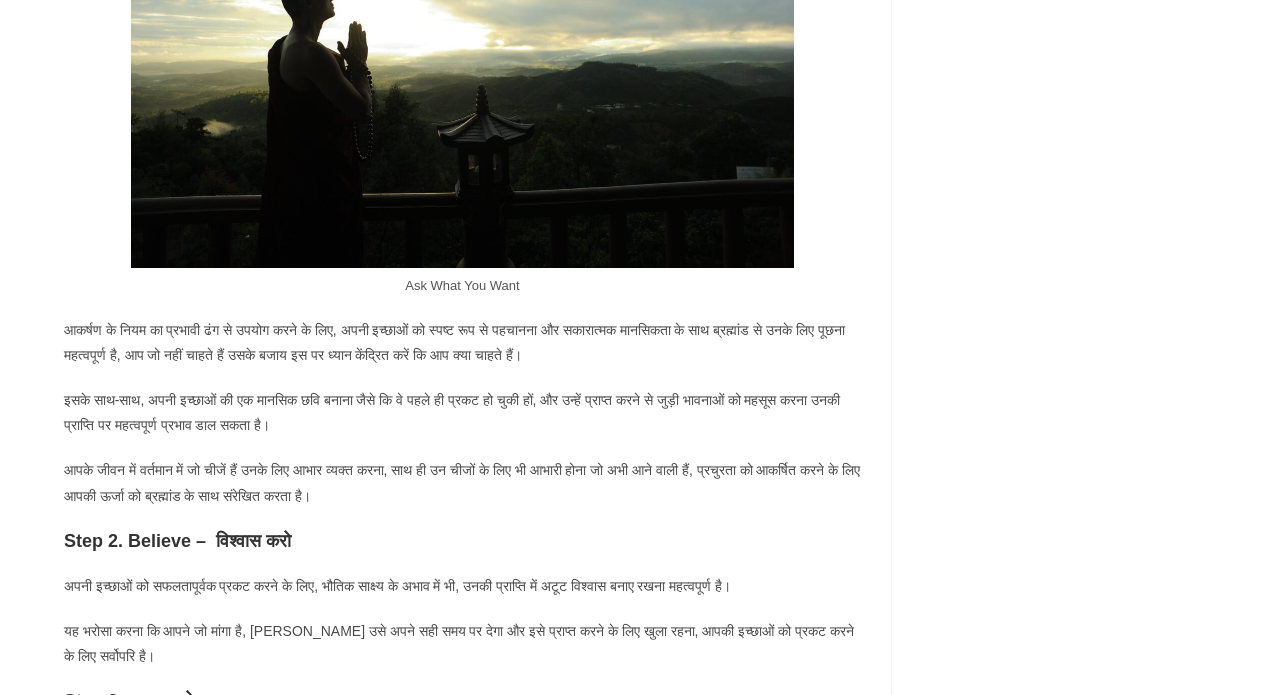 drag, startPoint x: 182, startPoint y: 465, endPoint x: 266, endPoint y: 464, distance: 84.00595 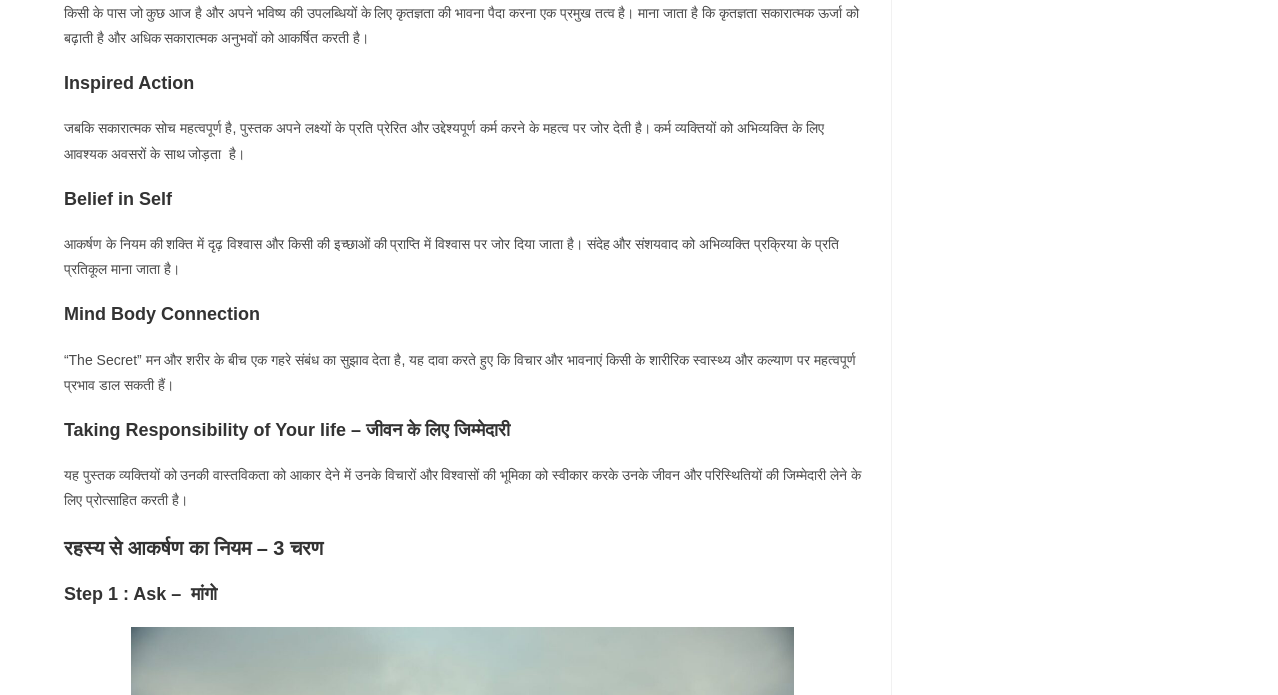 scroll, scrollTop: 5735, scrollLeft: 0, axis: vertical 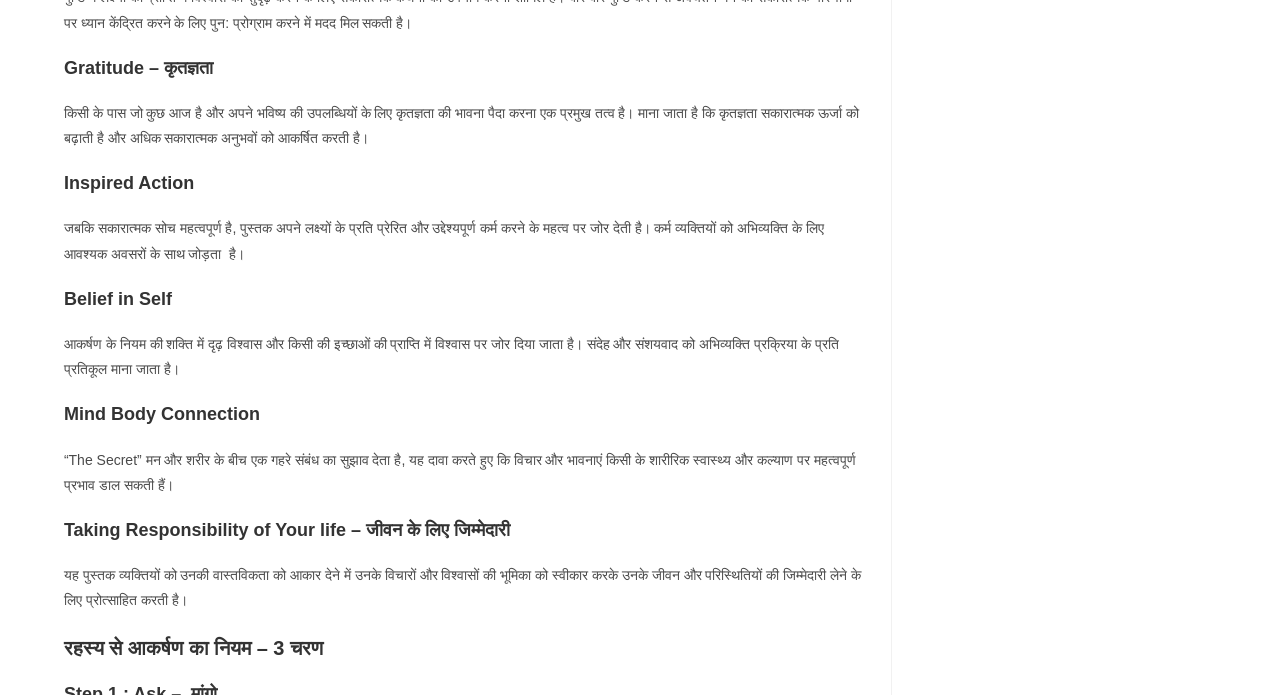 drag, startPoint x: 56, startPoint y: 402, endPoint x: 656, endPoint y: 403, distance: 600.00085 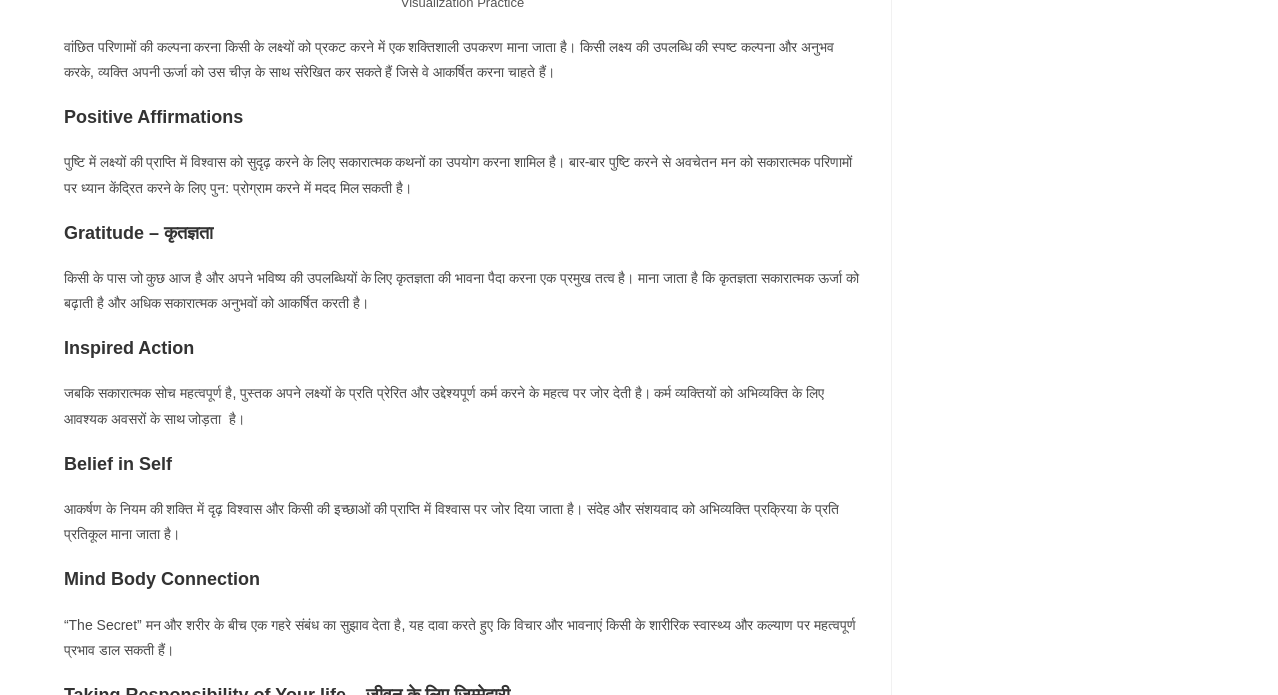 scroll, scrollTop: 5435, scrollLeft: 0, axis: vertical 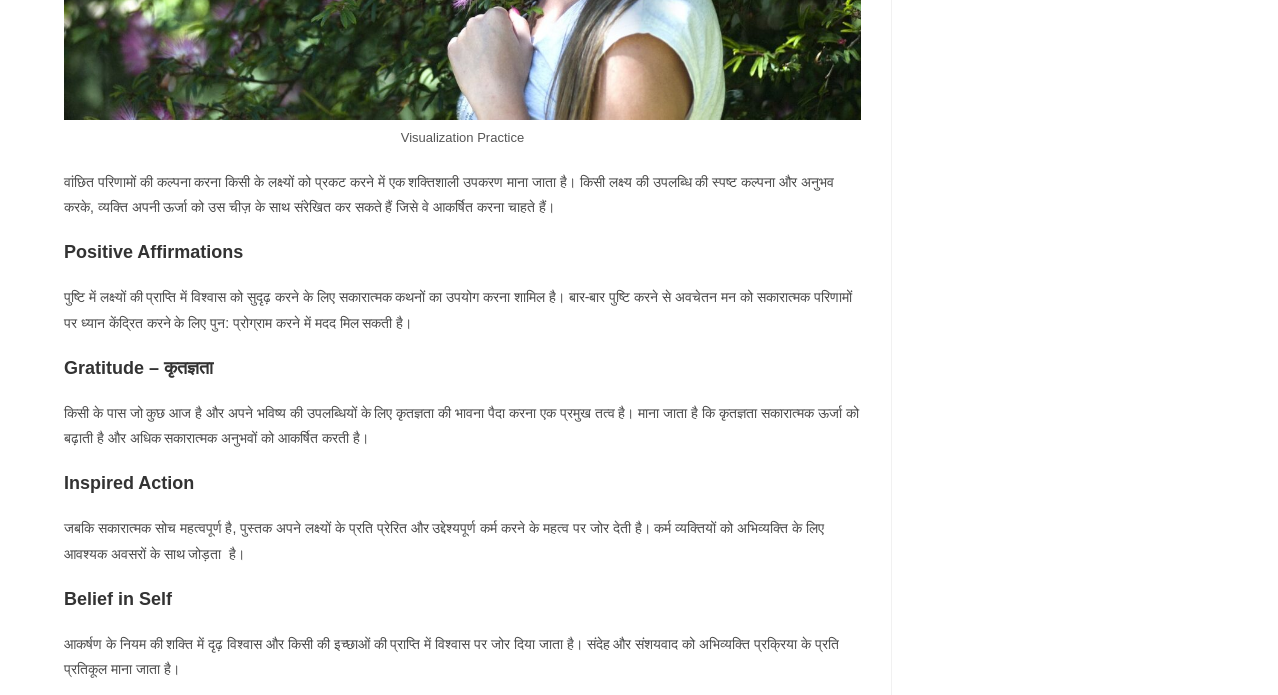 drag, startPoint x: 124, startPoint y: 206, endPoint x: 371, endPoint y: 202, distance: 247.03238 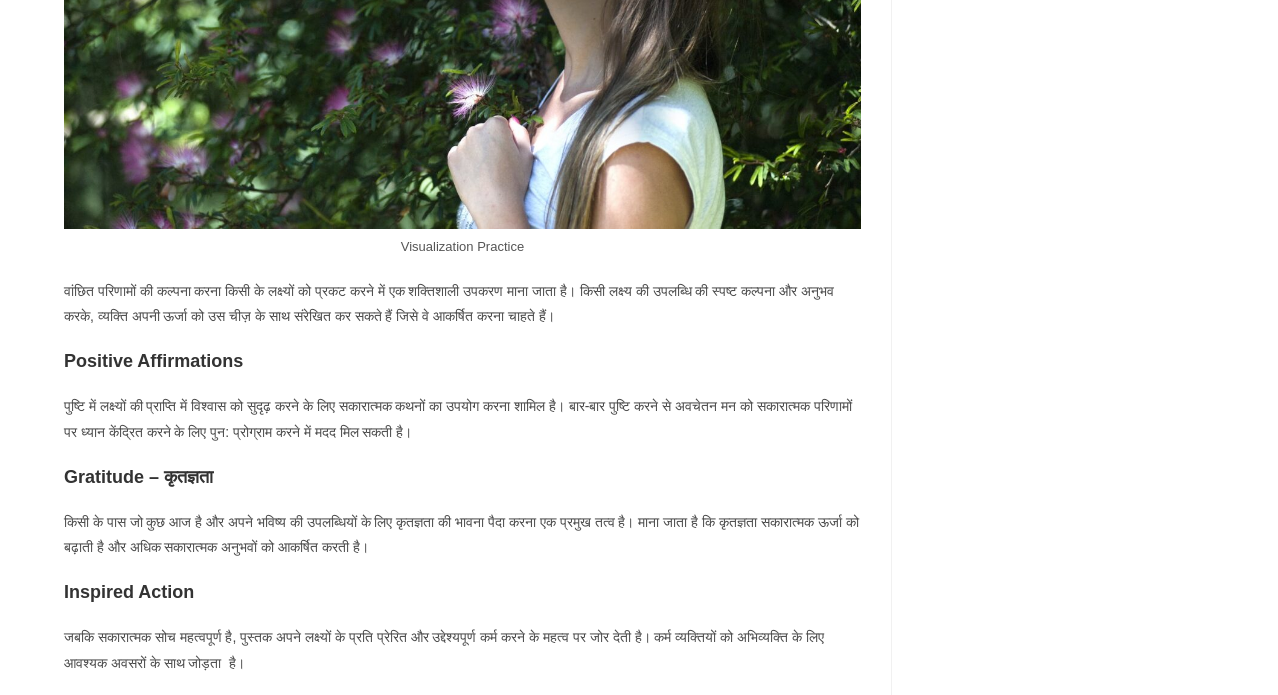 scroll, scrollTop: 5135, scrollLeft: 0, axis: vertical 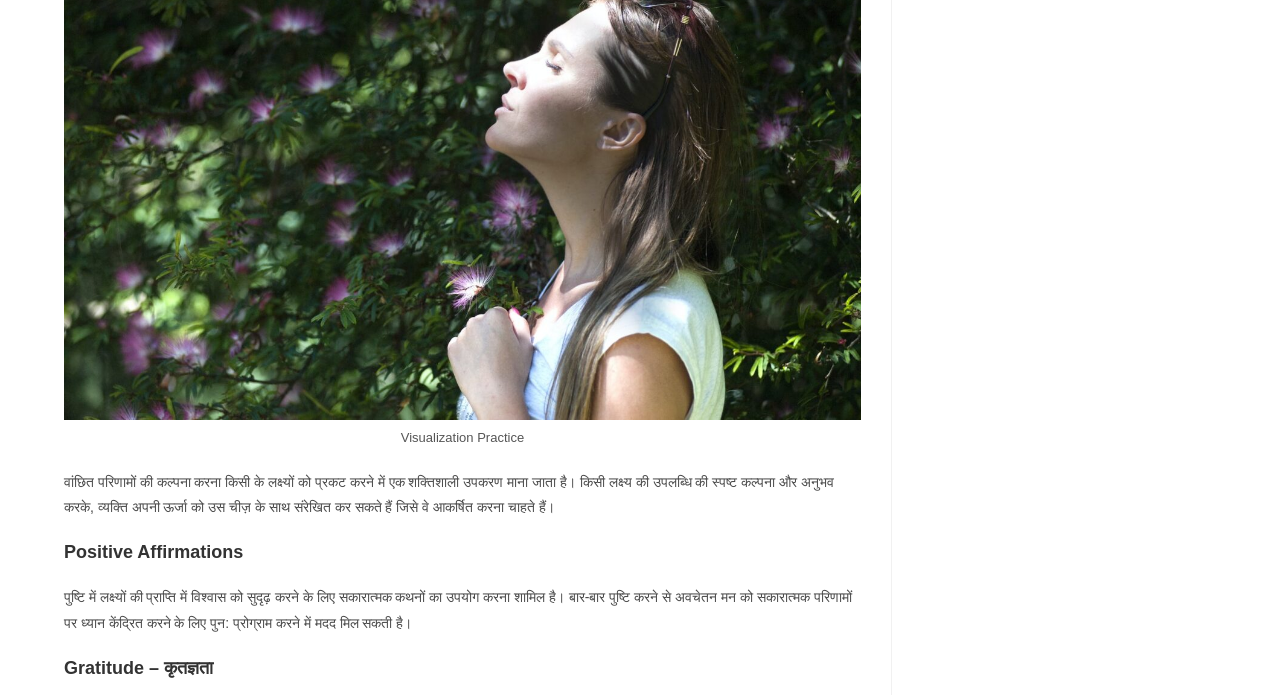 drag, startPoint x: 145, startPoint y: 292, endPoint x: 692, endPoint y: 290, distance: 547.00366 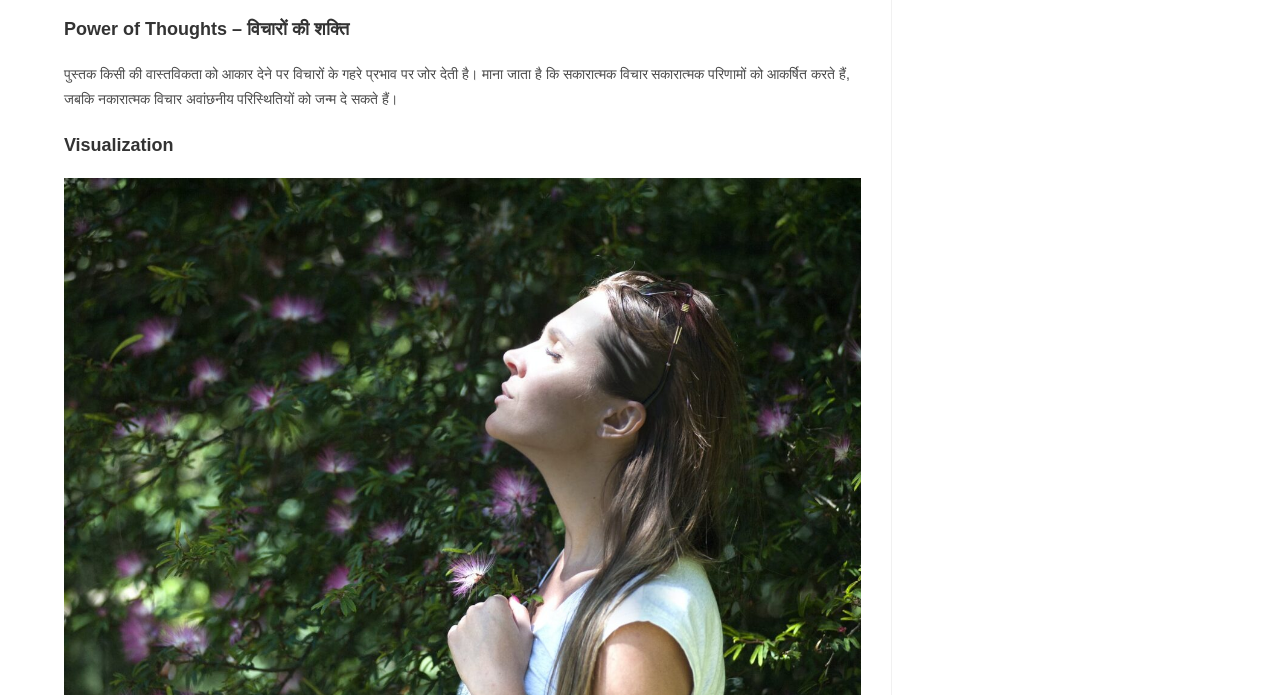 scroll, scrollTop: 4835, scrollLeft: 0, axis: vertical 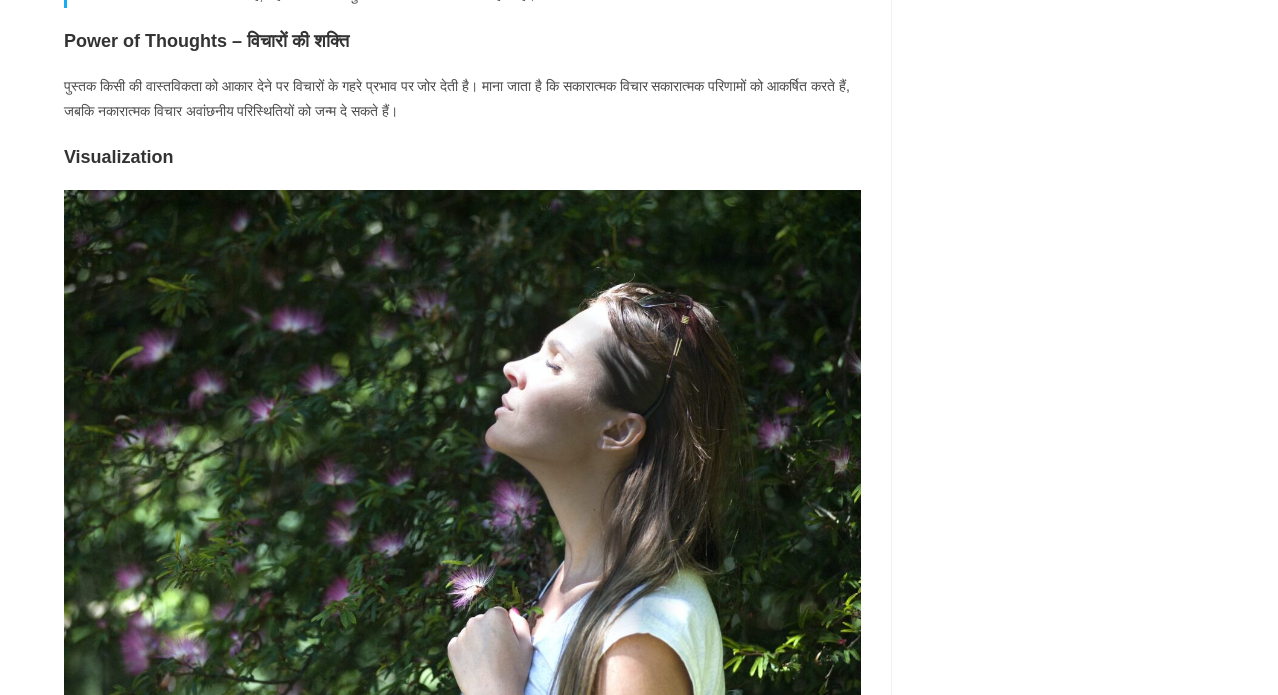 drag, startPoint x: 57, startPoint y: 235, endPoint x: 391, endPoint y: 235, distance: 334 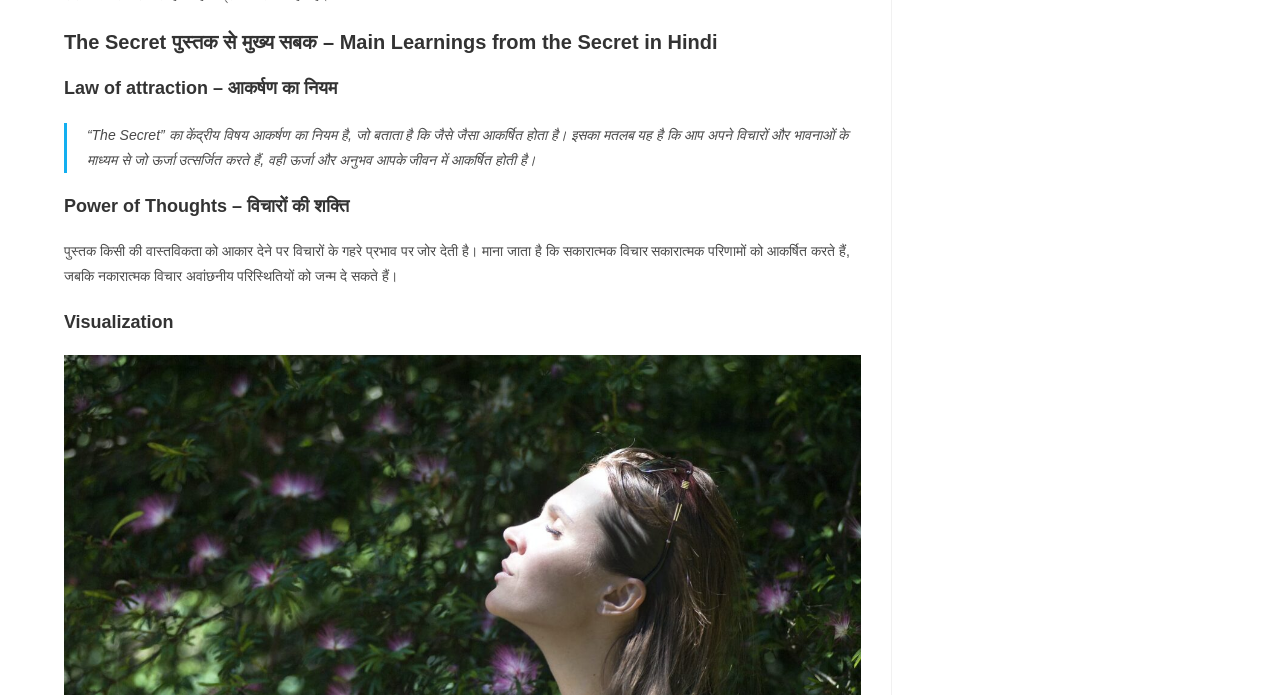 scroll, scrollTop: 4635, scrollLeft: 0, axis: vertical 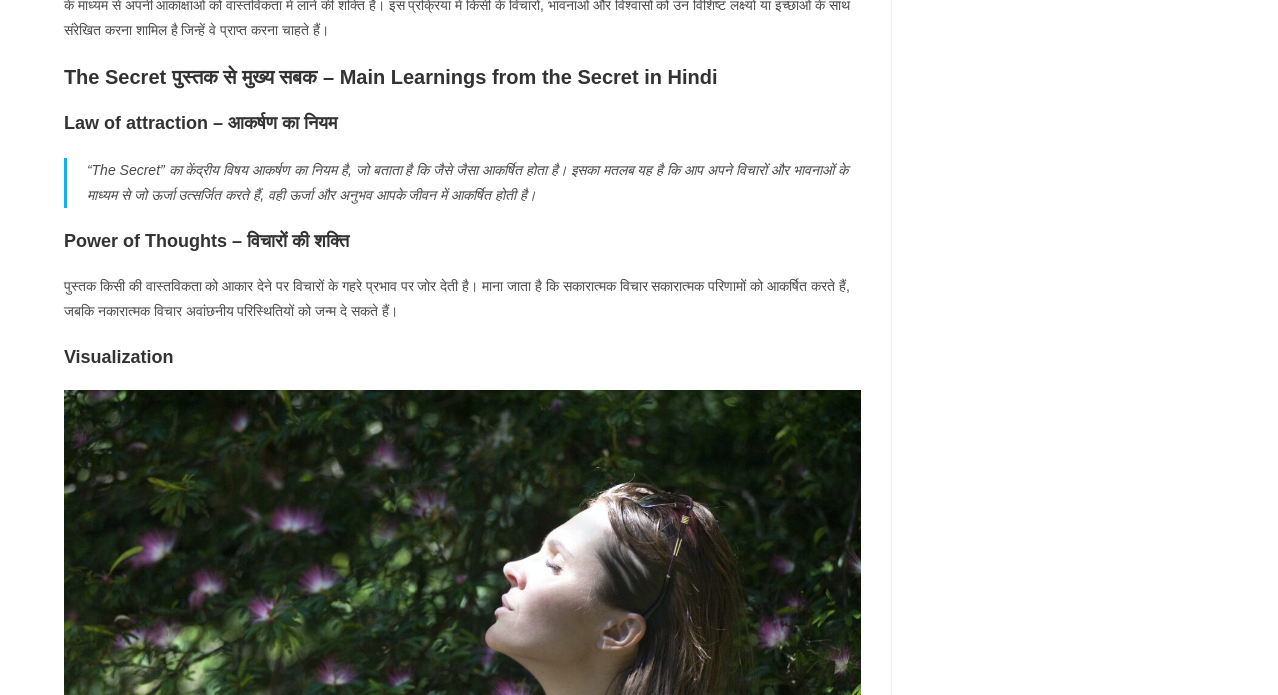 click on "अपनी इच्छाओं को सफलतापूर्वक प्रकट करने के लिए, भौतिक साक्ष्य के अभाव में भी, उनकी प्राप्ति में अटूट विश्वास बनाए रखना महत्वपूर्ण है।" at bounding box center [462, 2586] 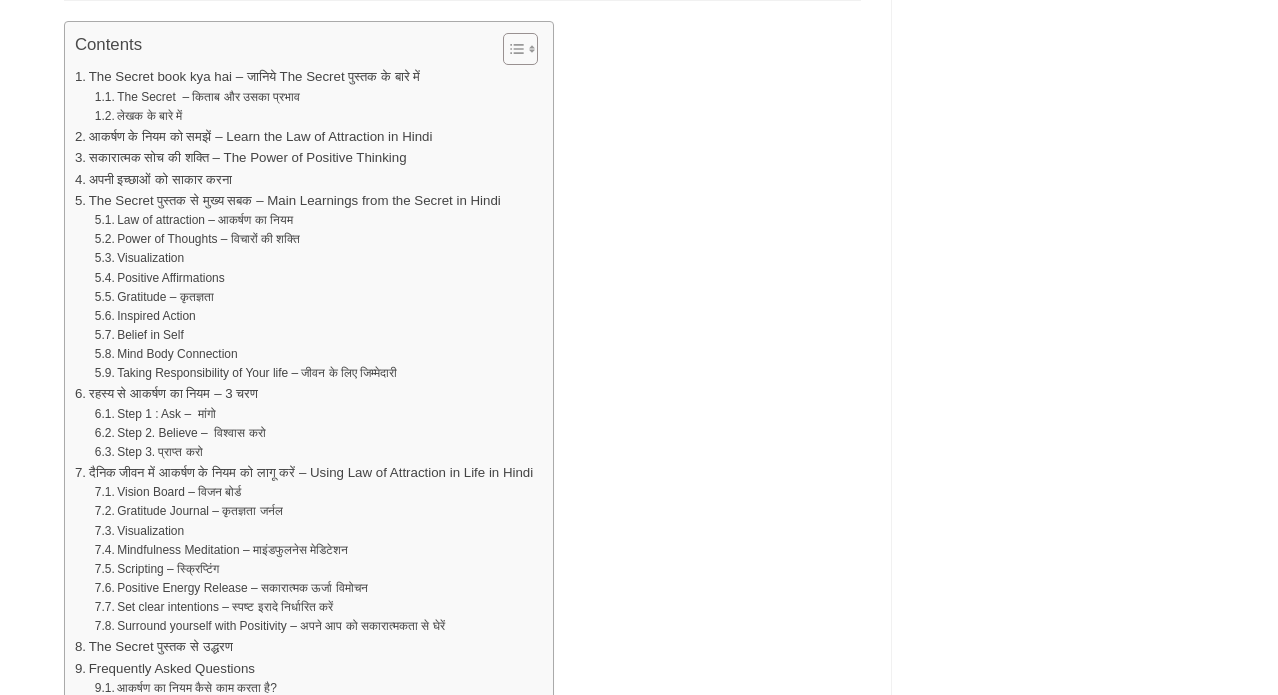 scroll, scrollTop: 935, scrollLeft: 0, axis: vertical 